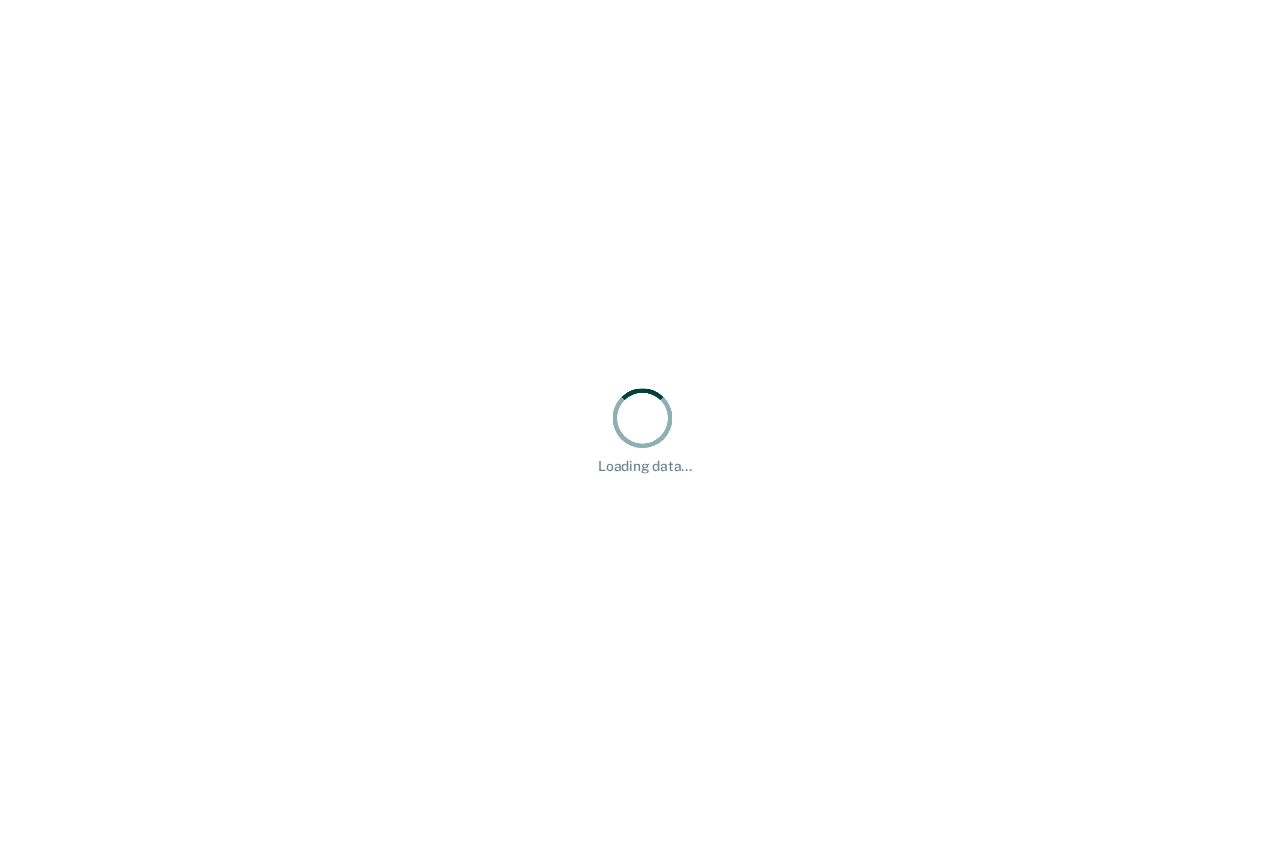 scroll, scrollTop: 0, scrollLeft: 0, axis: both 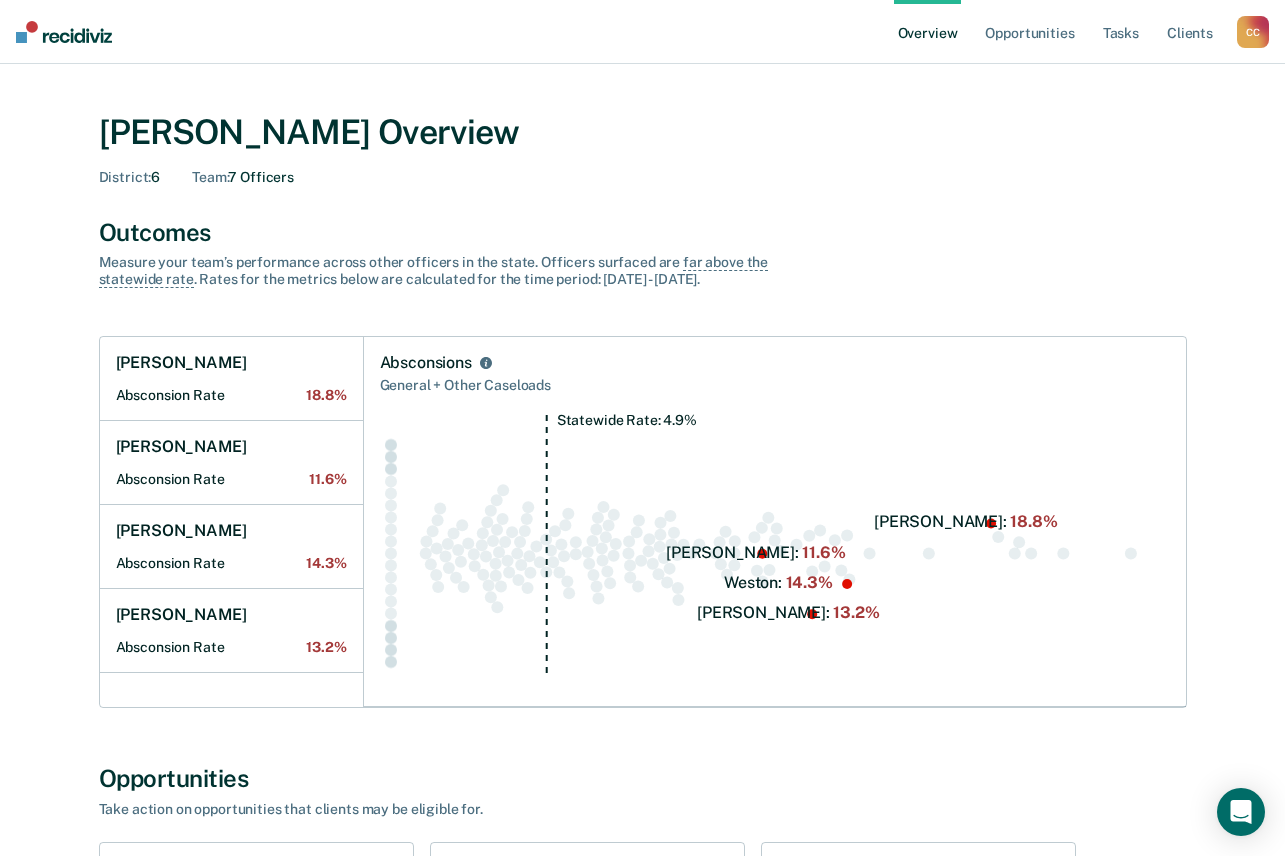 click on "C C" at bounding box center (1253, 32) 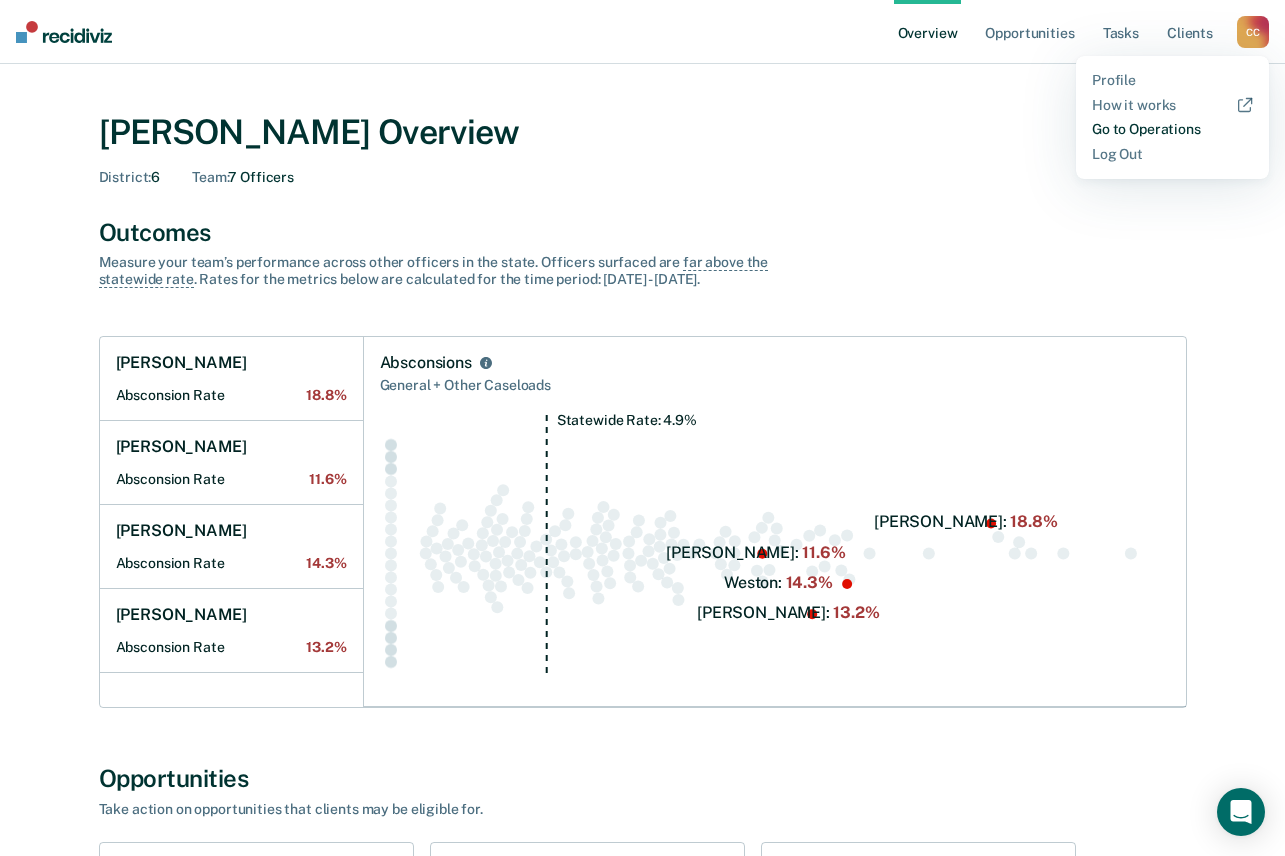click on "Go to Operations" at bounding box center (1172, 129) 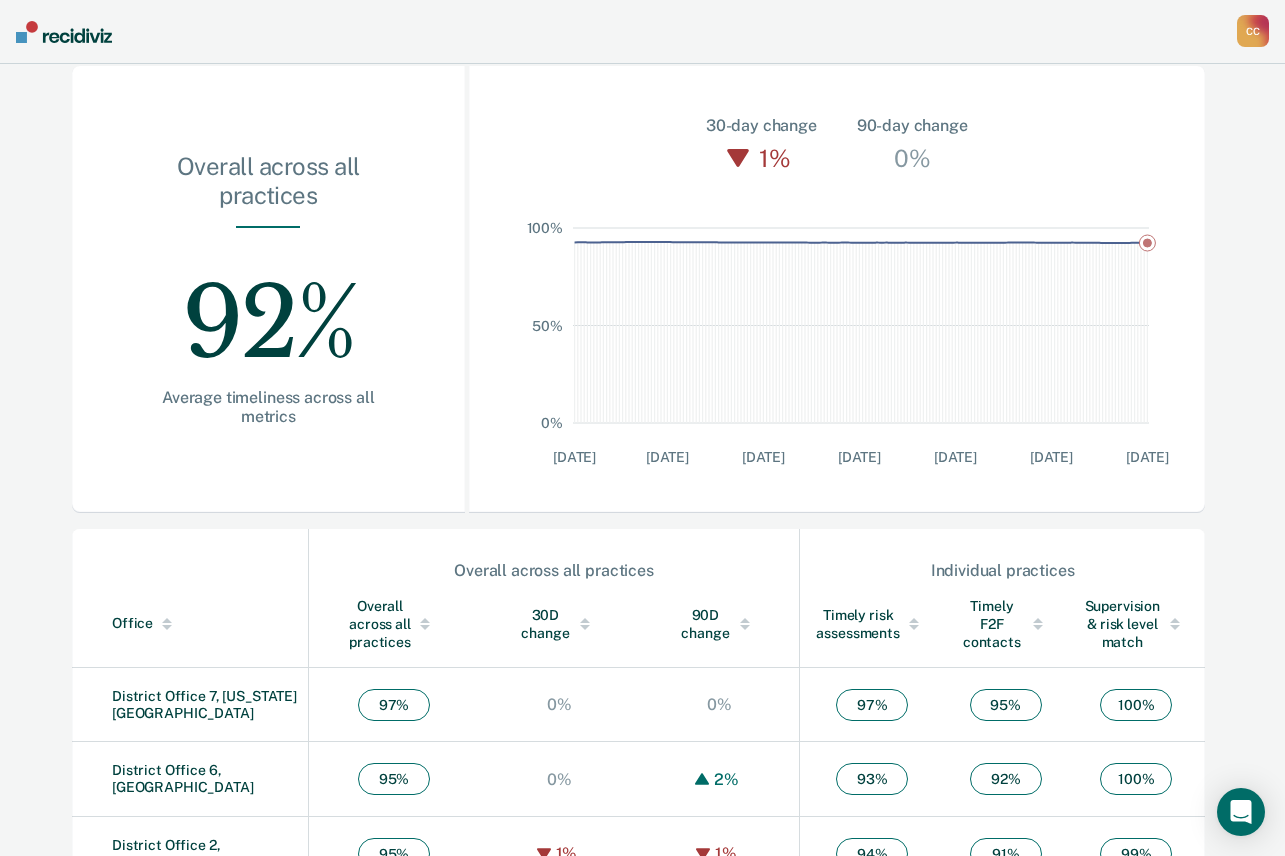 scroll, scrollTop: 560, scrollLeft: 0, axis: vertical 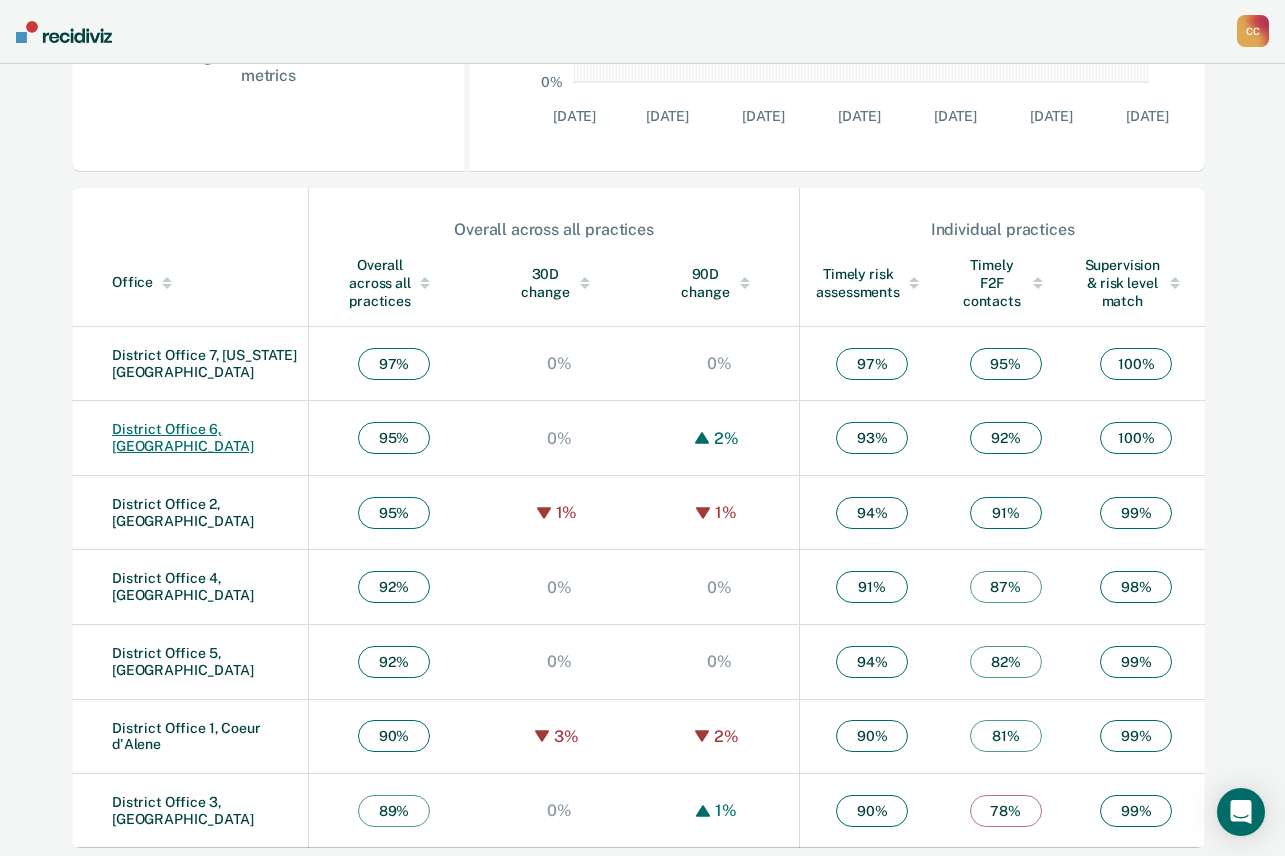 click on "District Office 6, [GEOGRAPHIC_DATA]" at bounding box center [183, 437] 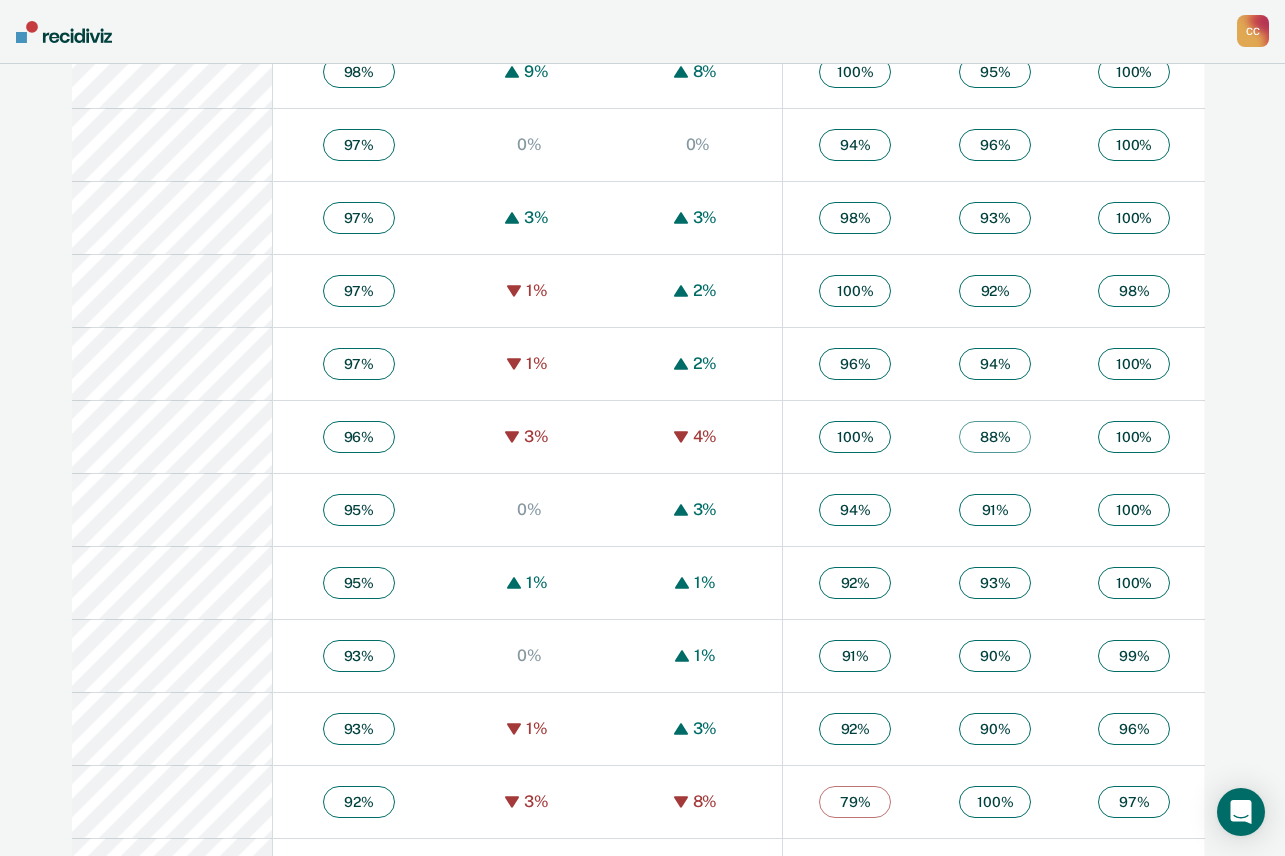 scroll, scrollTop: 1059, scrollLeft: 0, axis: vertical 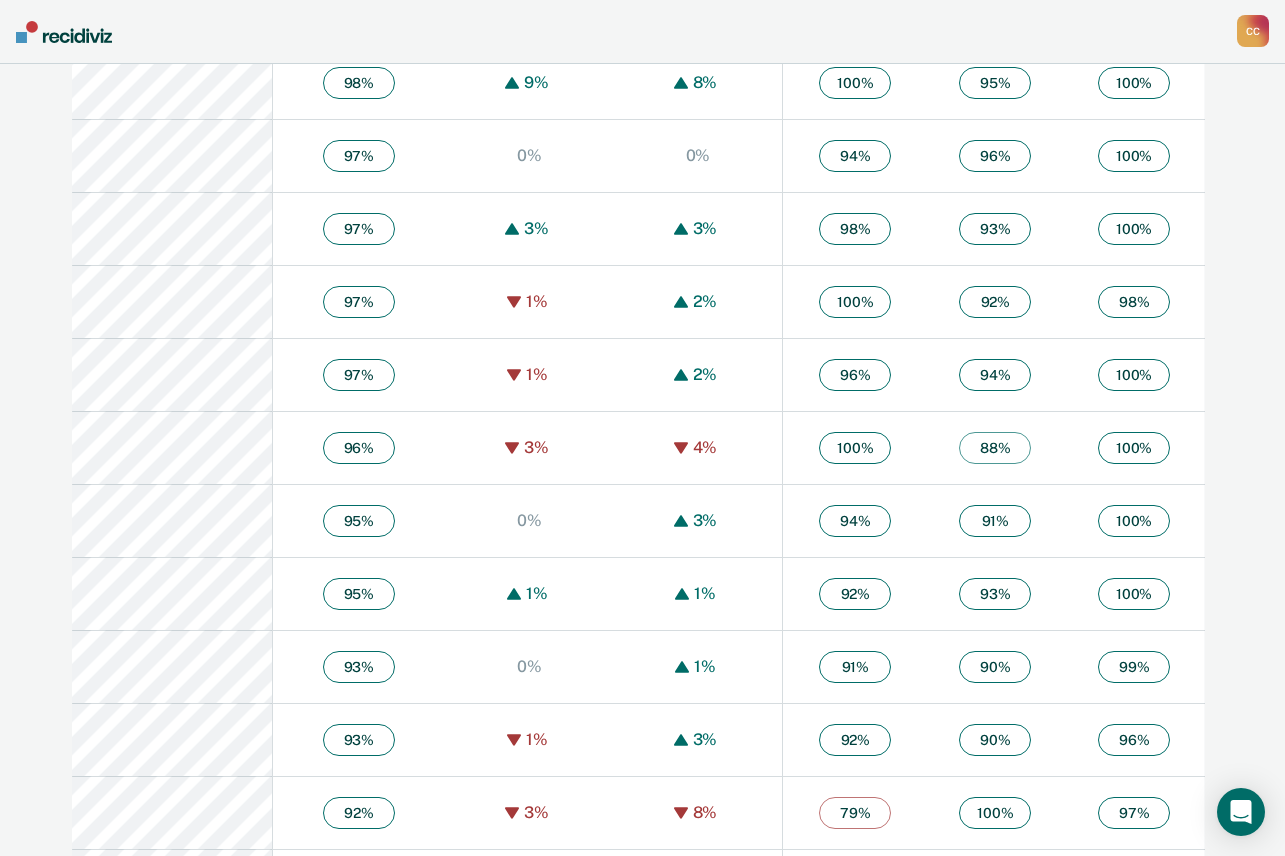 click on "91 %" at bounding box center [995, 521] 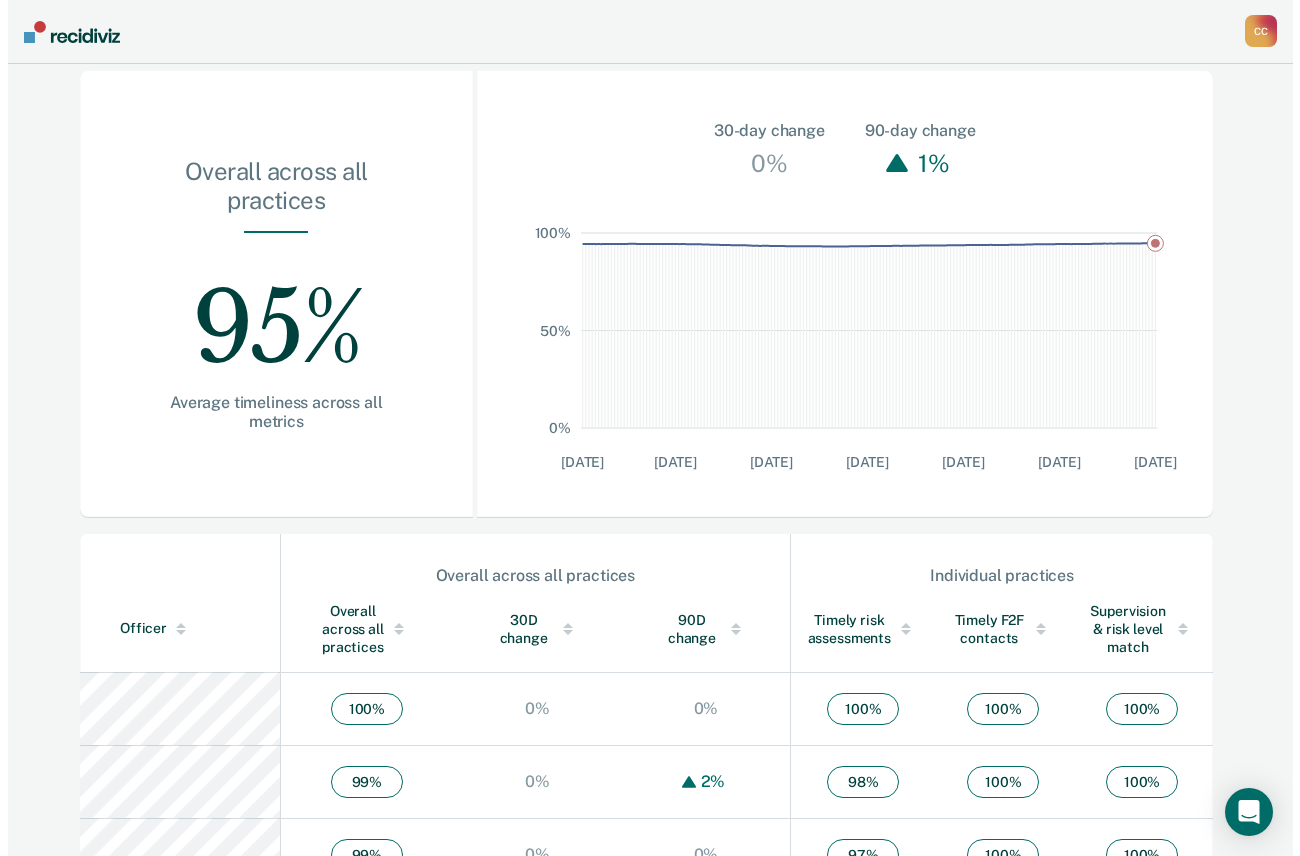 scroll, scrollTop: 0, scrollLeft: 0, axis: both 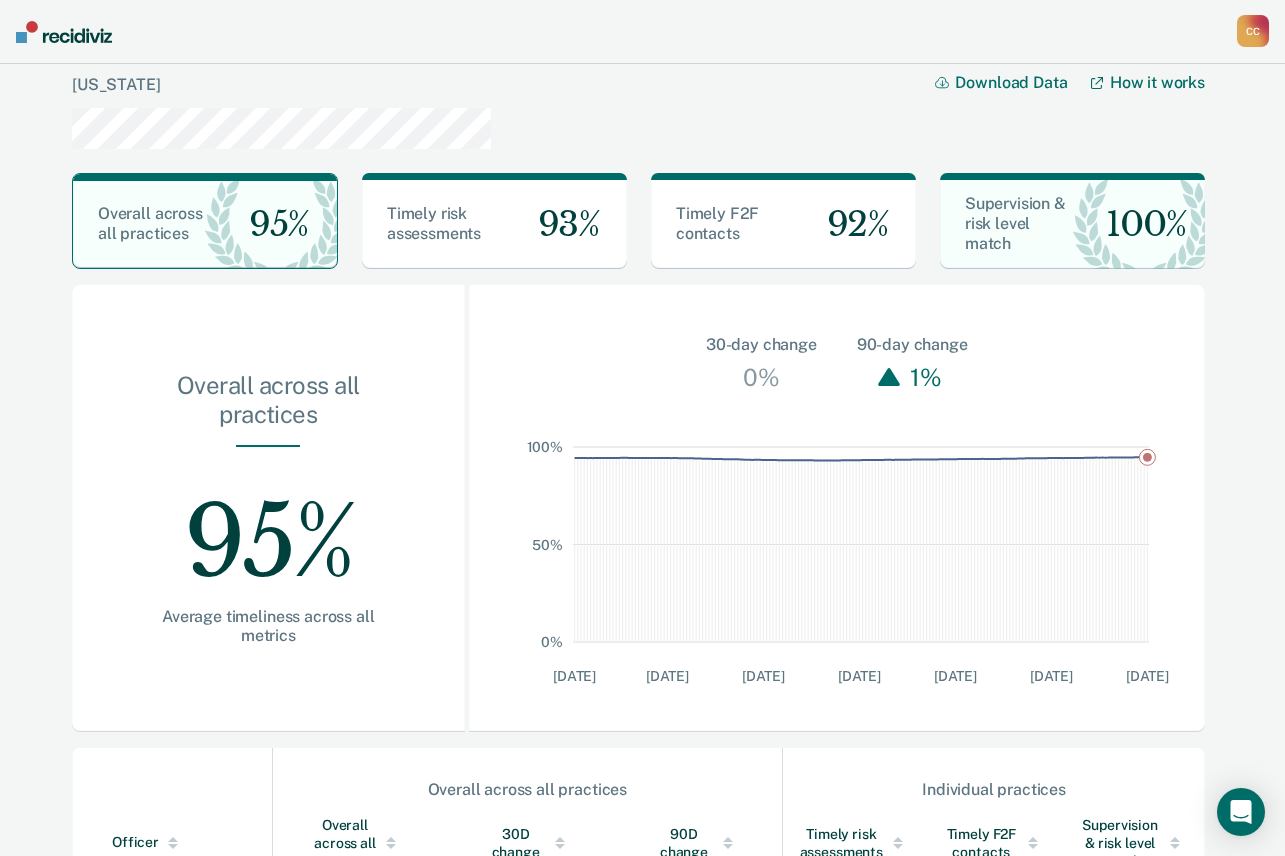 click on "[PERSON_NAME] Profile How it works Go to Operations Go to Workflows Go to Insights Log Out" at bounding box center [642, 32] 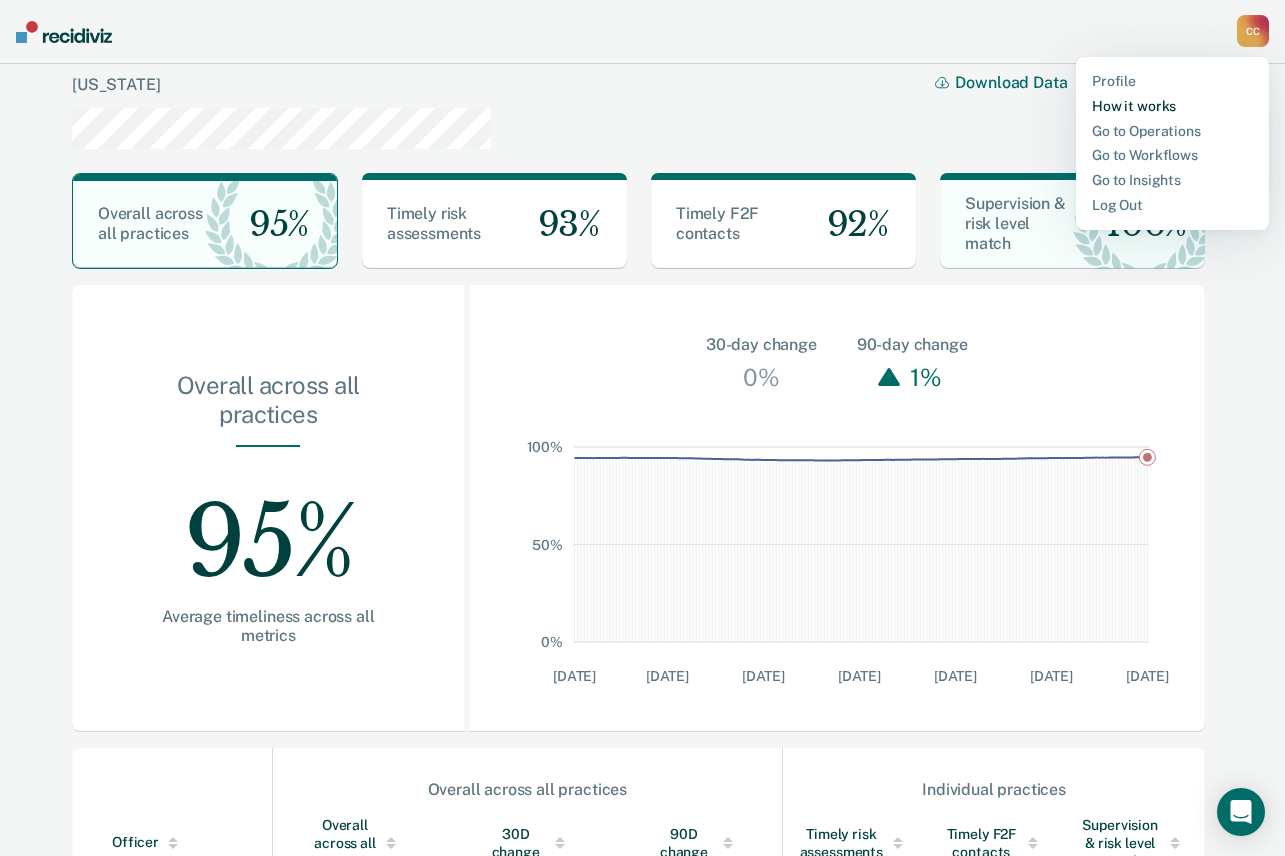 click on "How it works" at bounding box center [1172, 106] 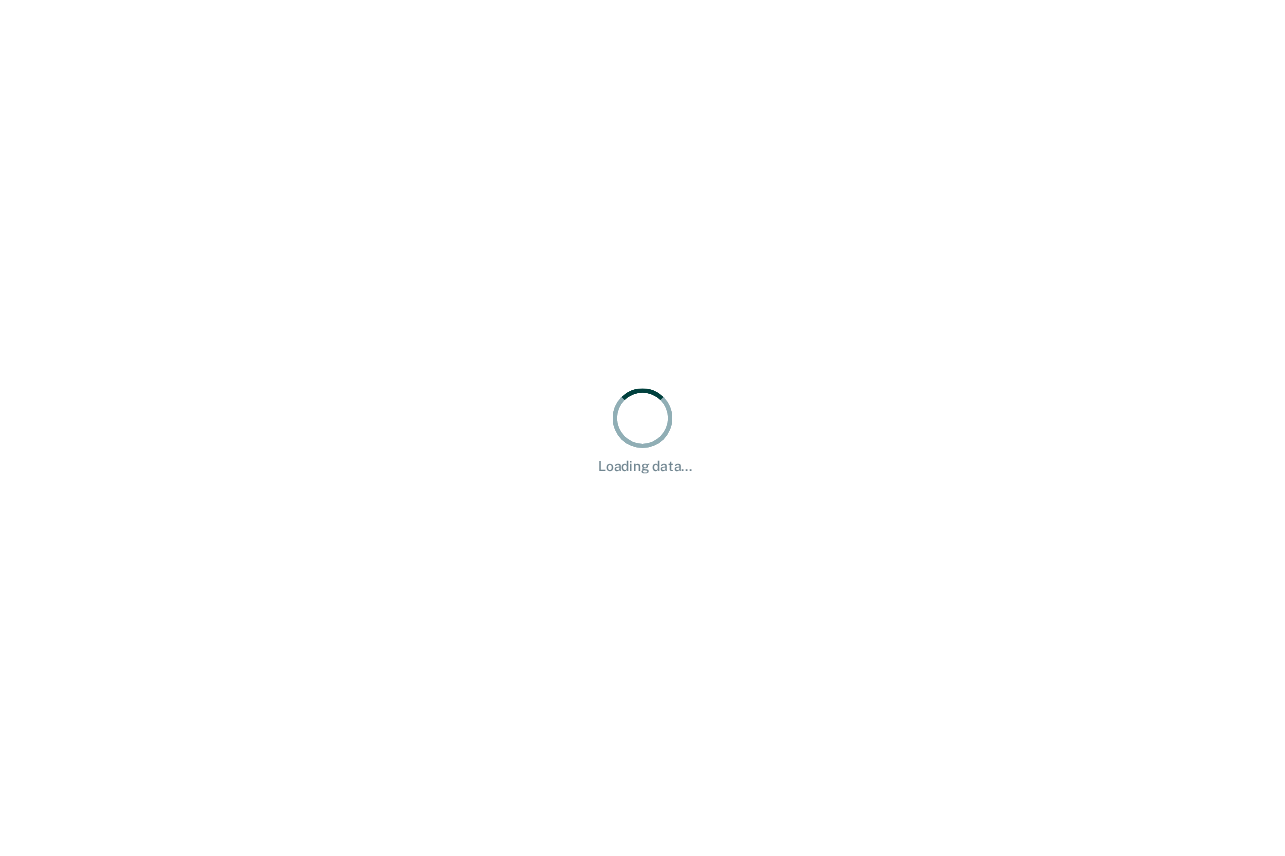 scroll, scrollTop: 0, scrollLeft: 0, axis: both 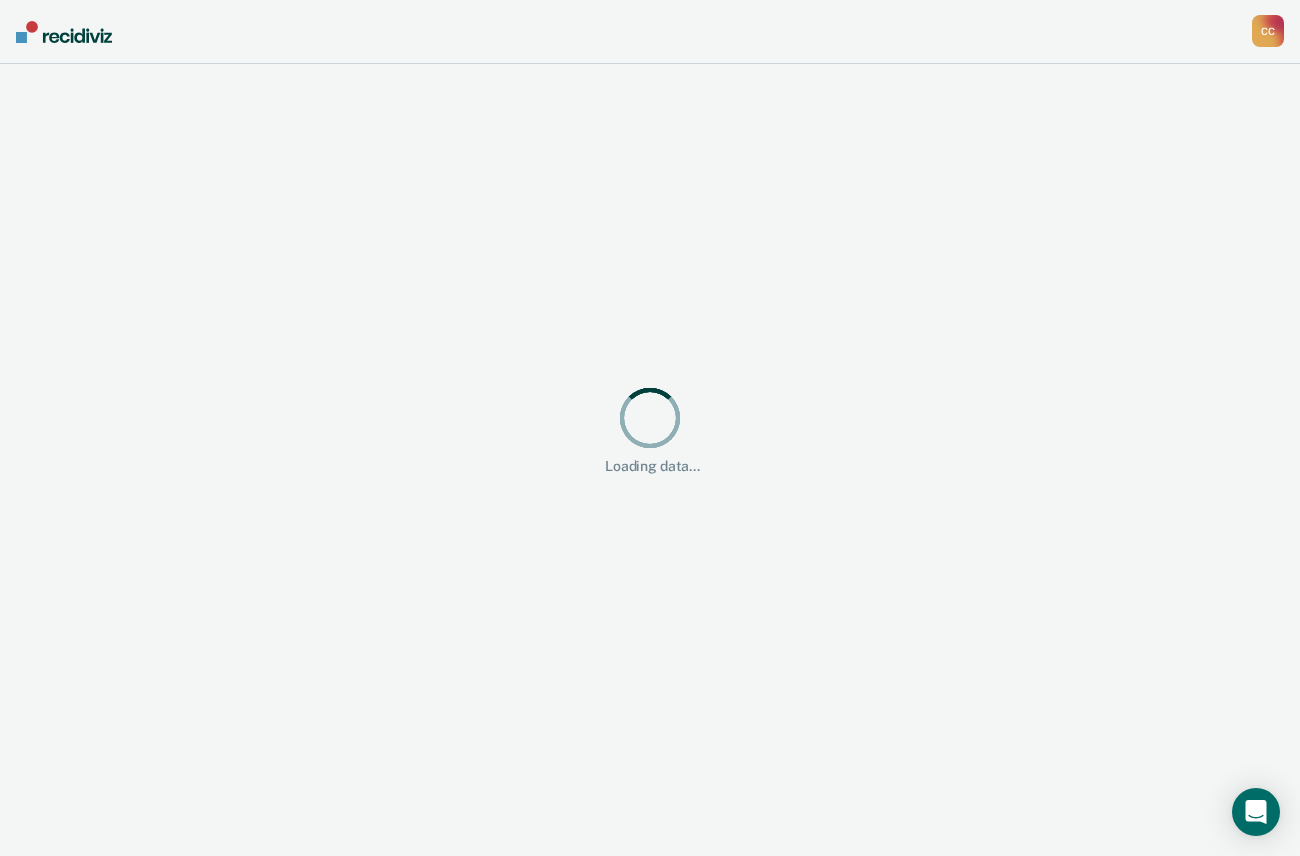 click on "C C" at bounding box center [1268, 31] 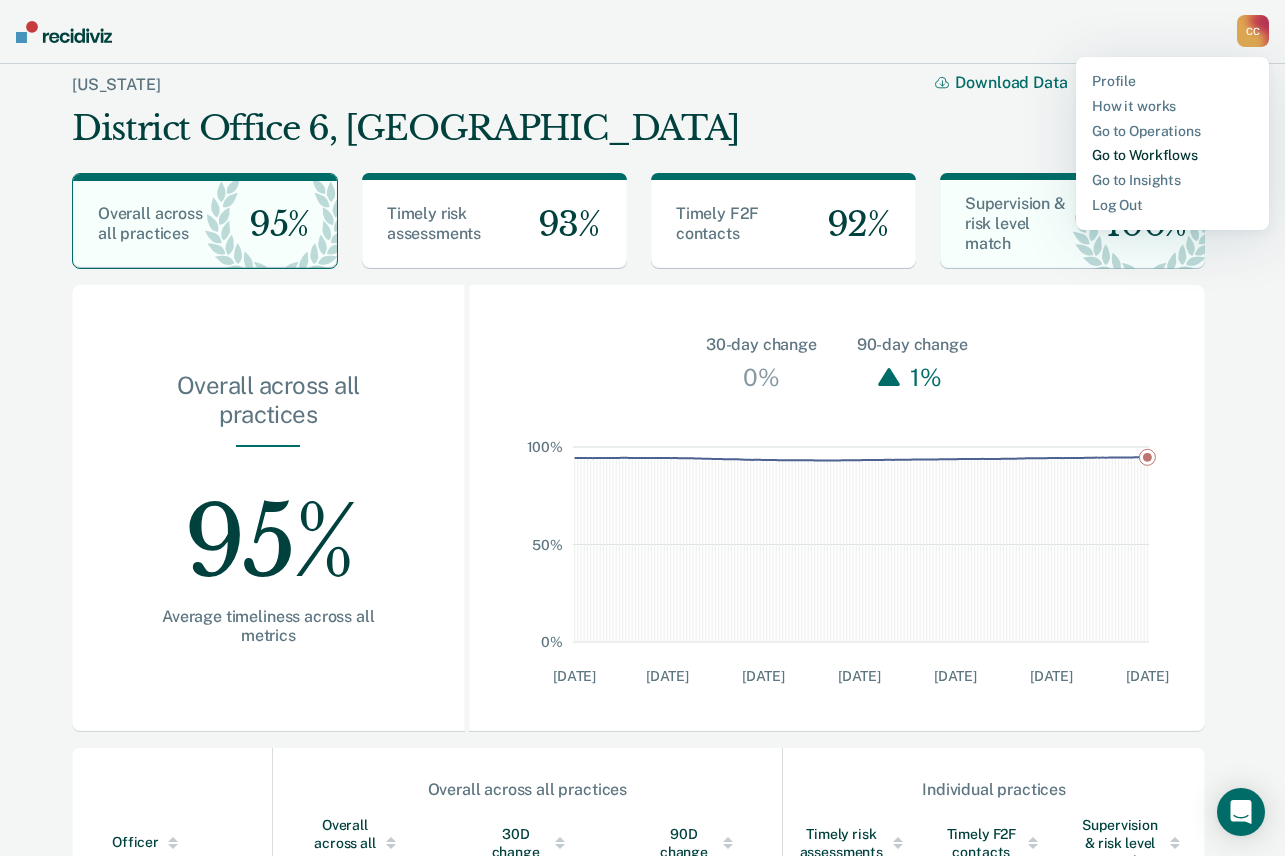 click on "Go to Workflows" at bounding box center [1172, 155] 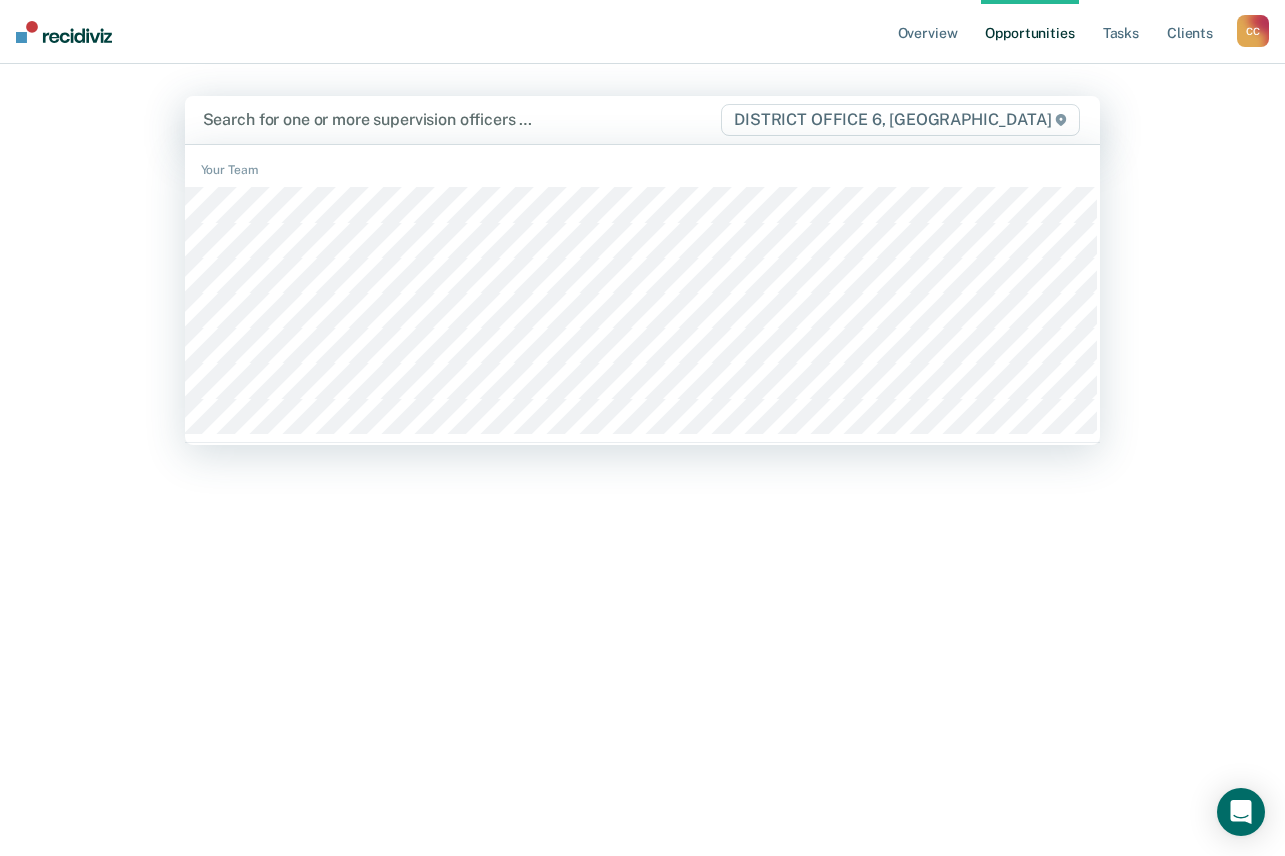 click at bounding box center (461, 119) 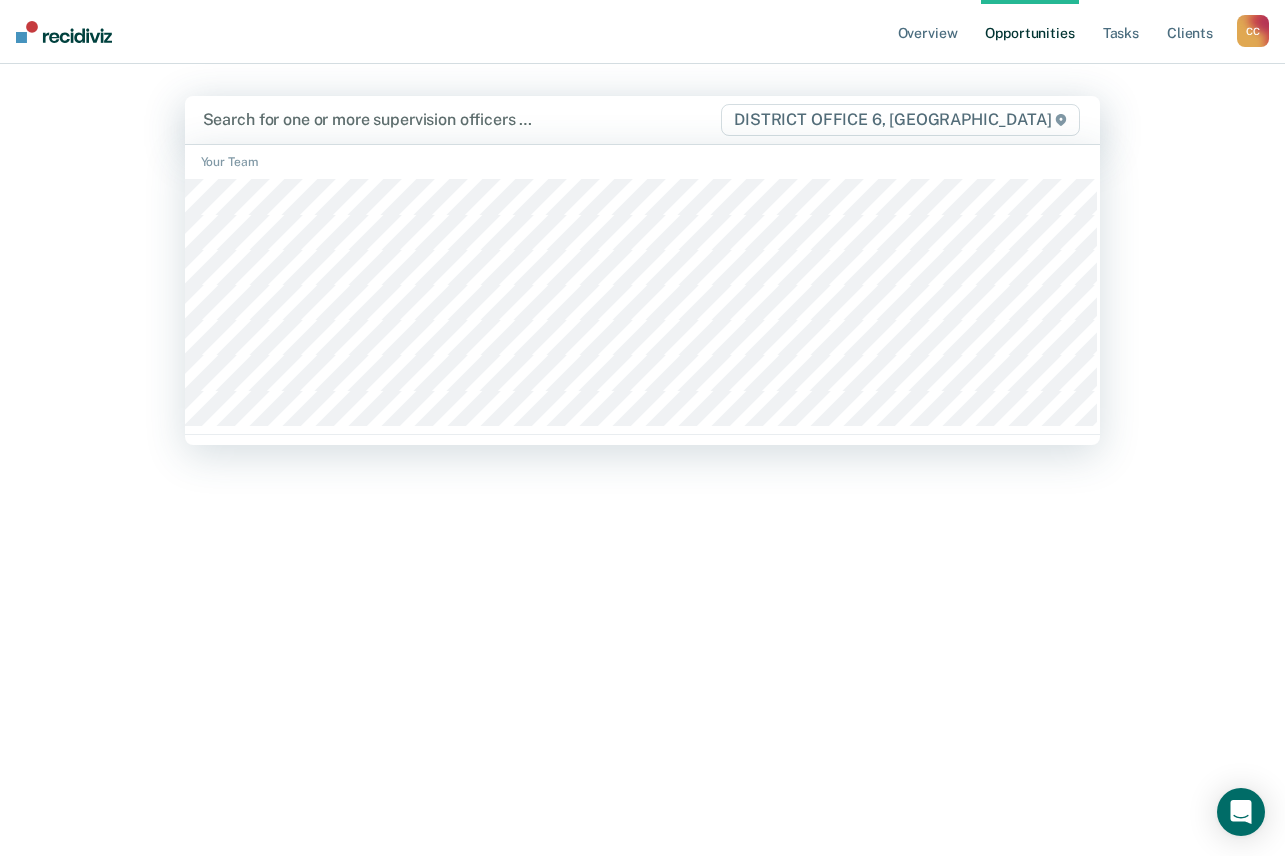 scroll, scrollTop: 0, scrollLeft: 0, axis: both 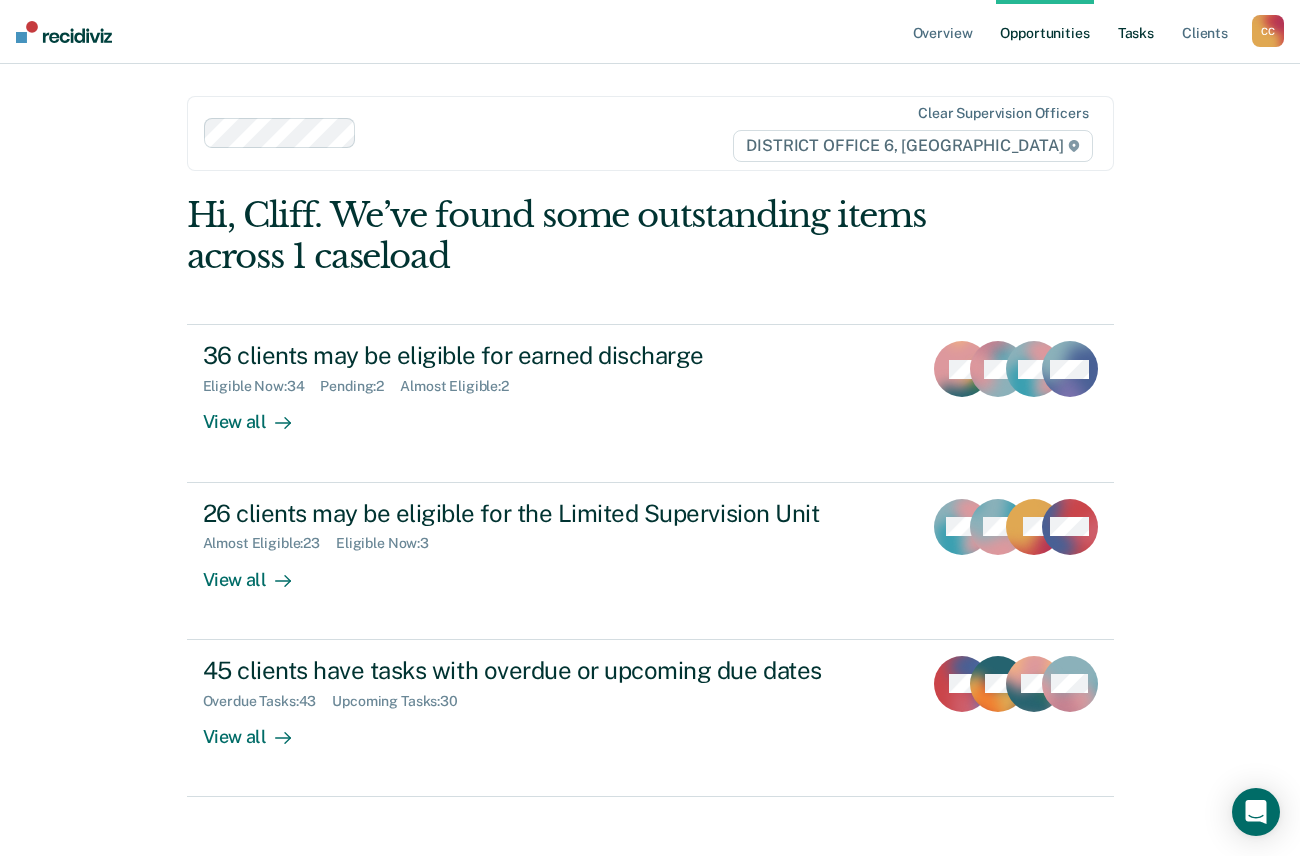 click on "Tasks" at bounding box center [1136, 32] 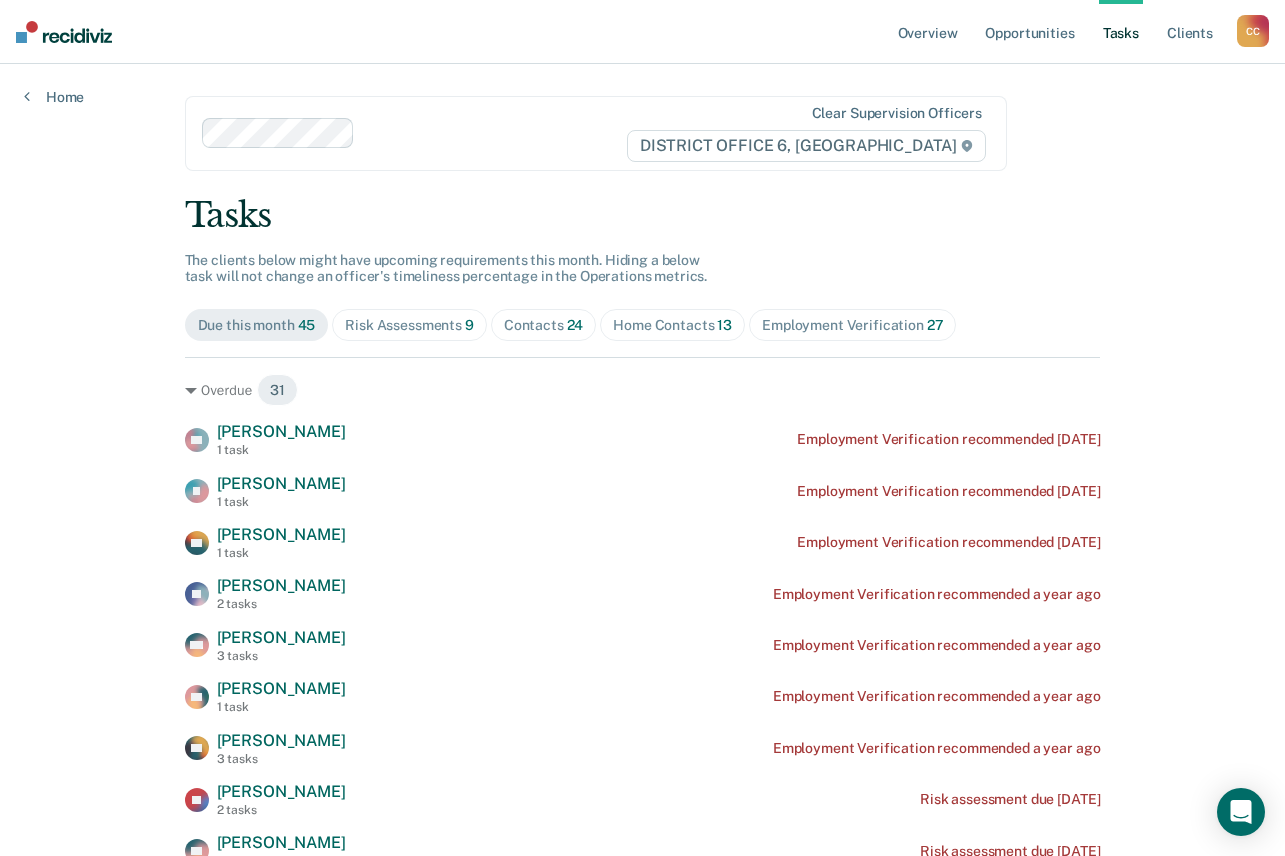 click on "Tasks" at bounding box center (1121, 32) 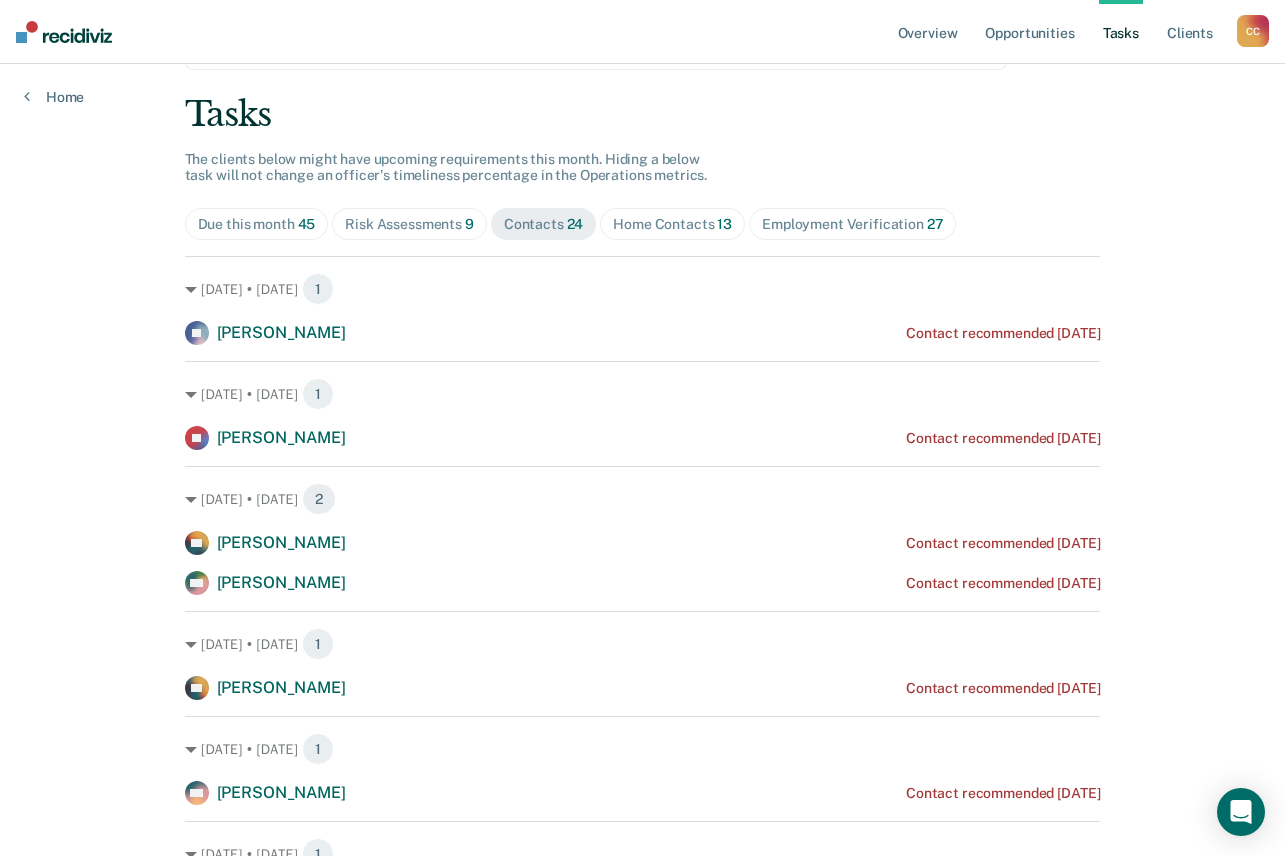 scroll, scrollTop: 0, scrollLeft: 0, axis: both 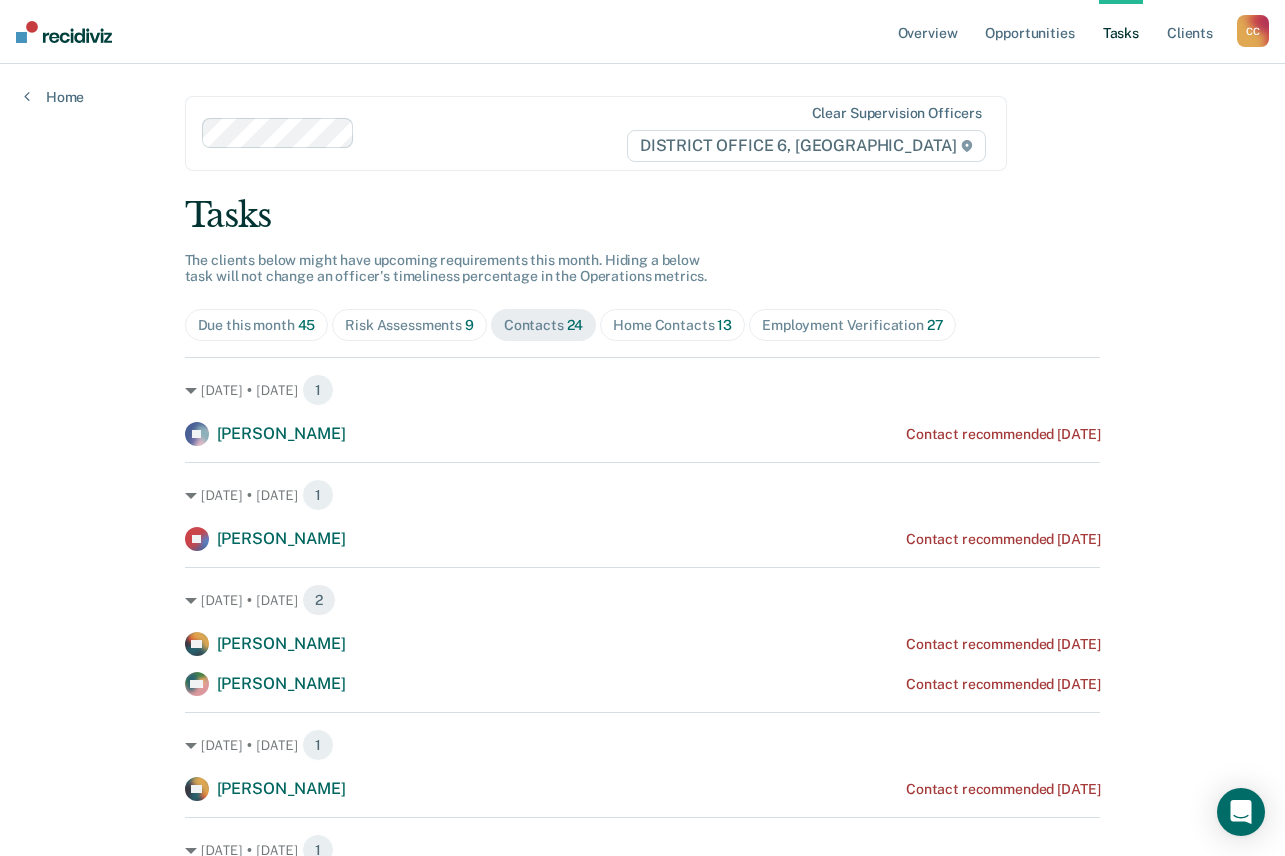click on "Home Contacts   13" at bounding box center [672, 325] 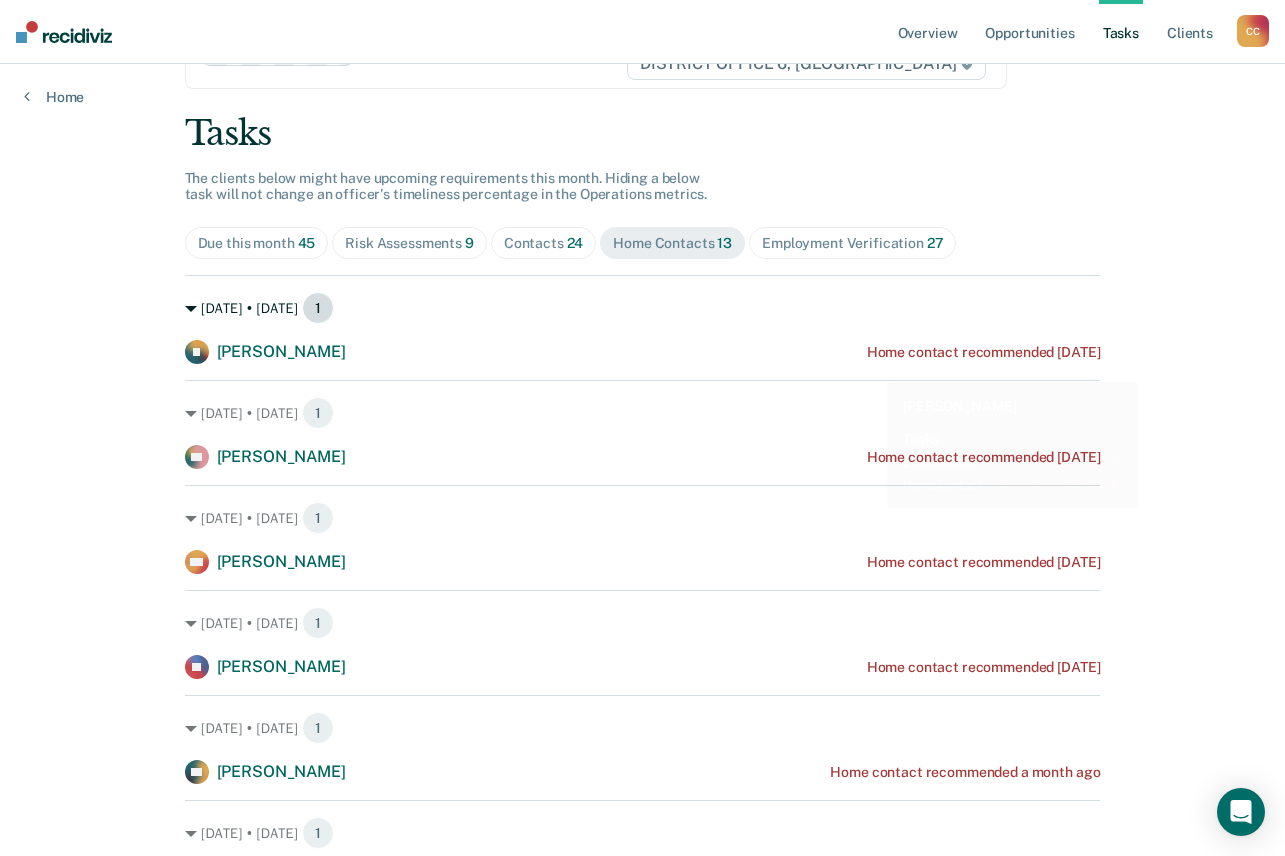 scroll, scrollTop: 0, scrollLeft: 0, axis: both 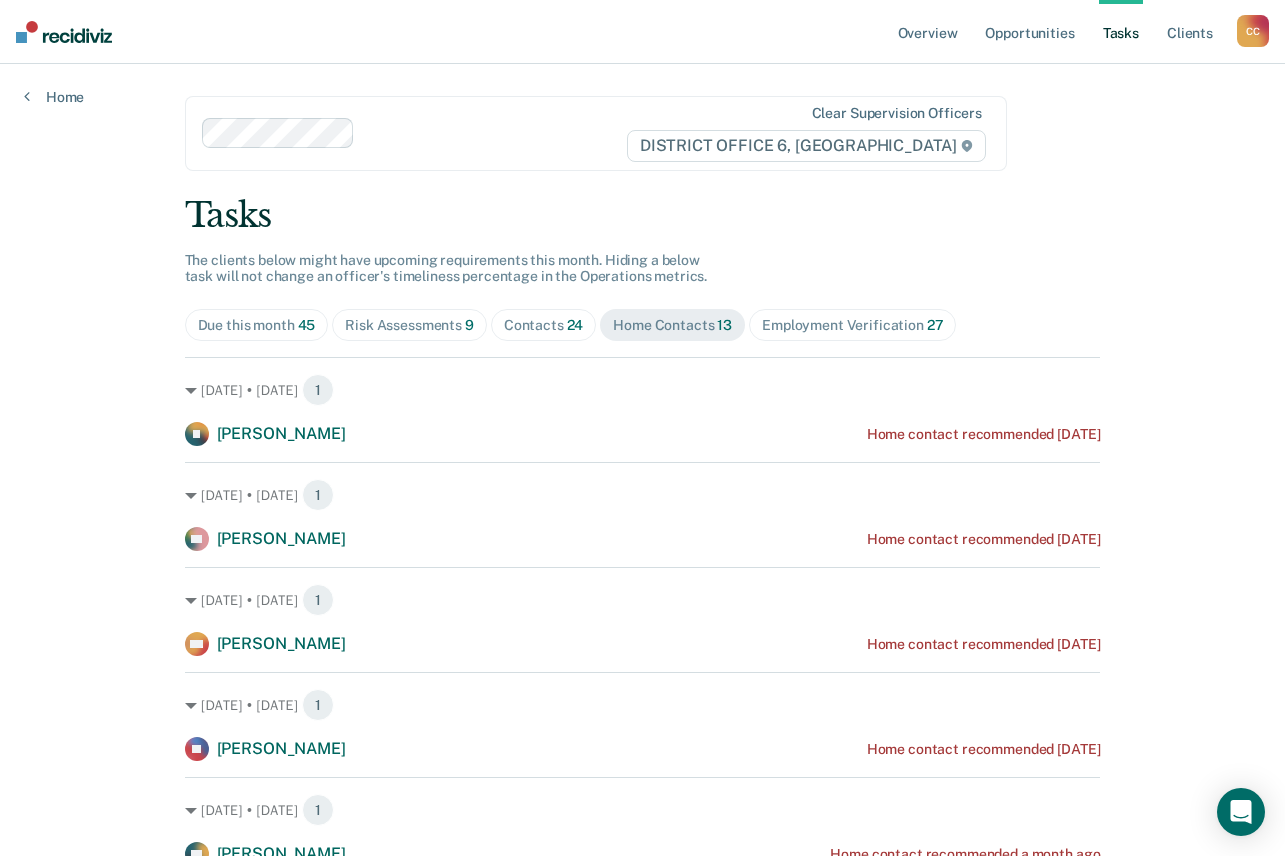 click on "Risk Assessments   9" at bounding box center [409, 325] 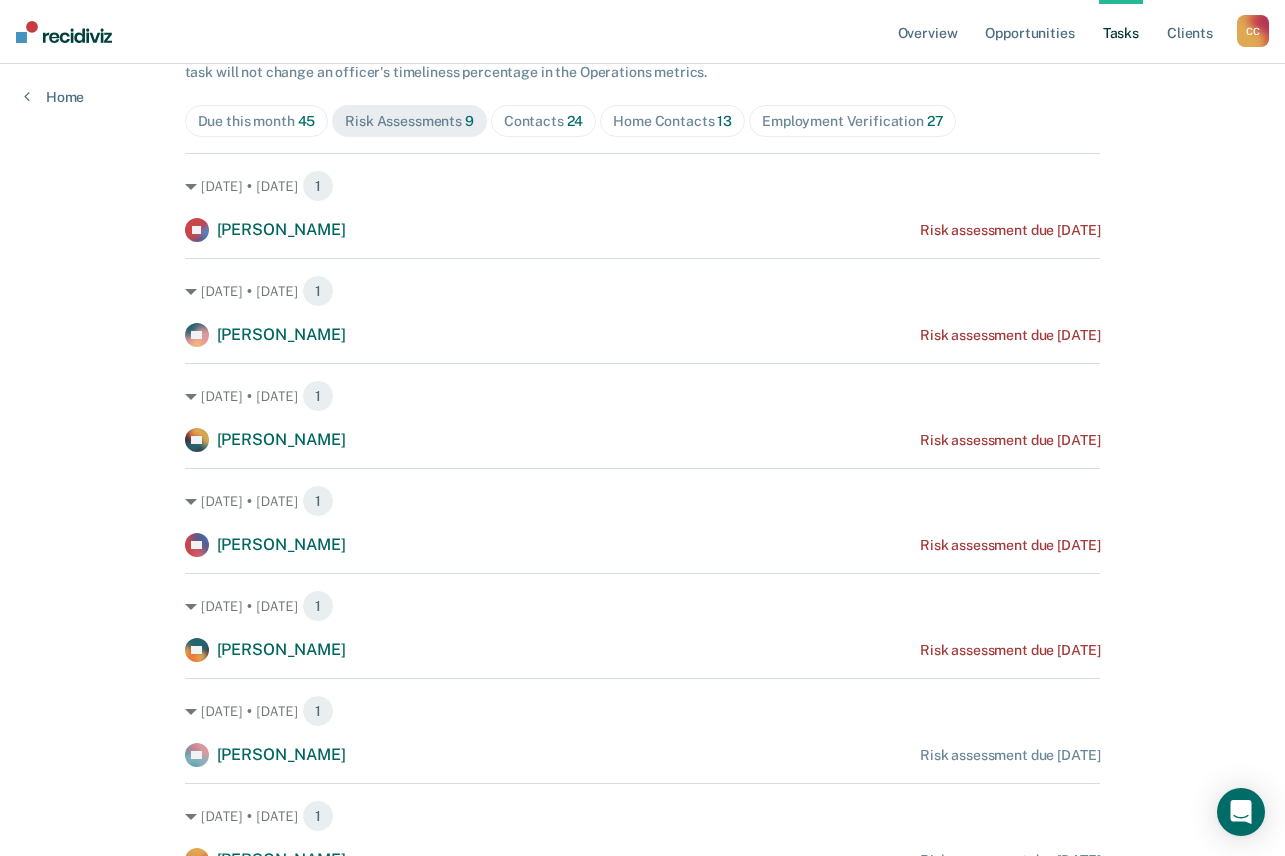 scroll, scrollTop: 0, scrollLeft: 0, axis: both 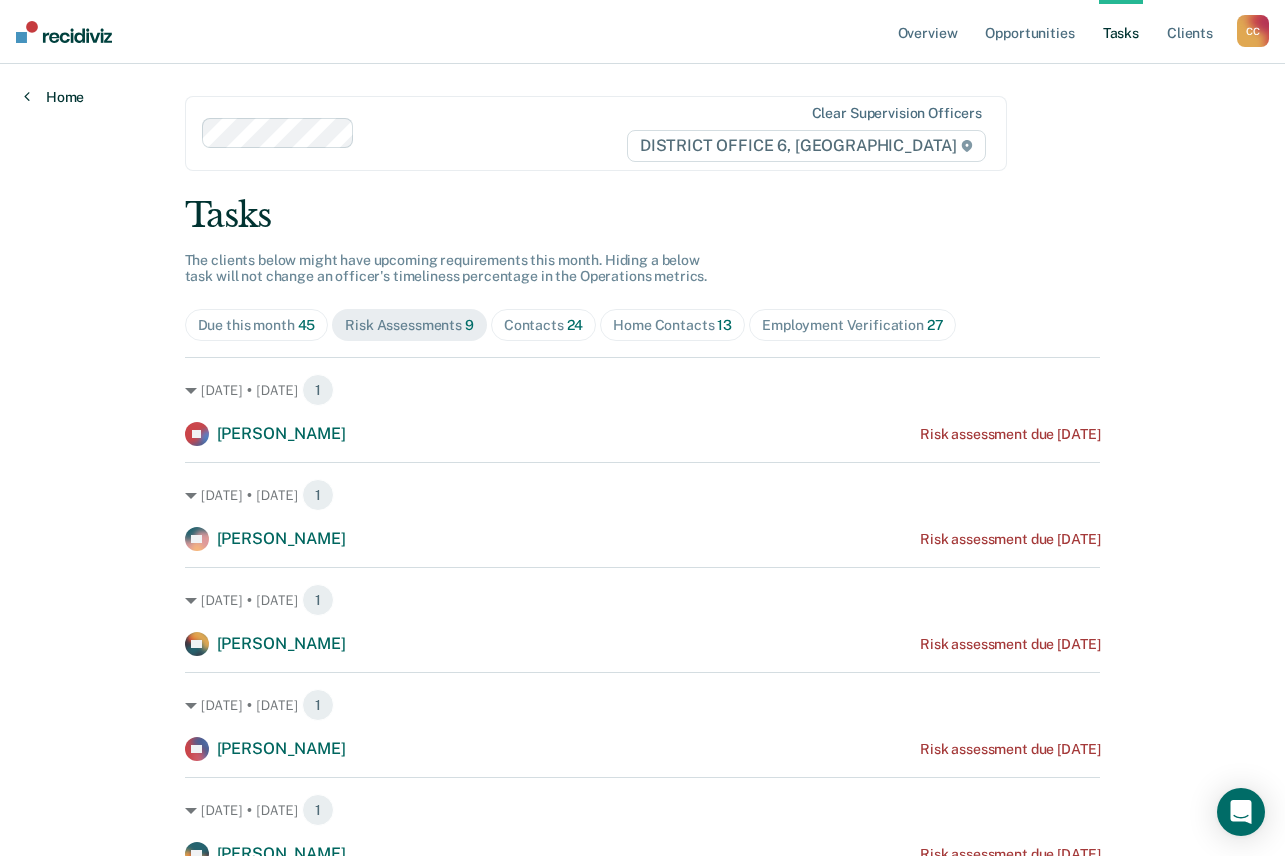 click on "Home" at bounding box center [54, 97] 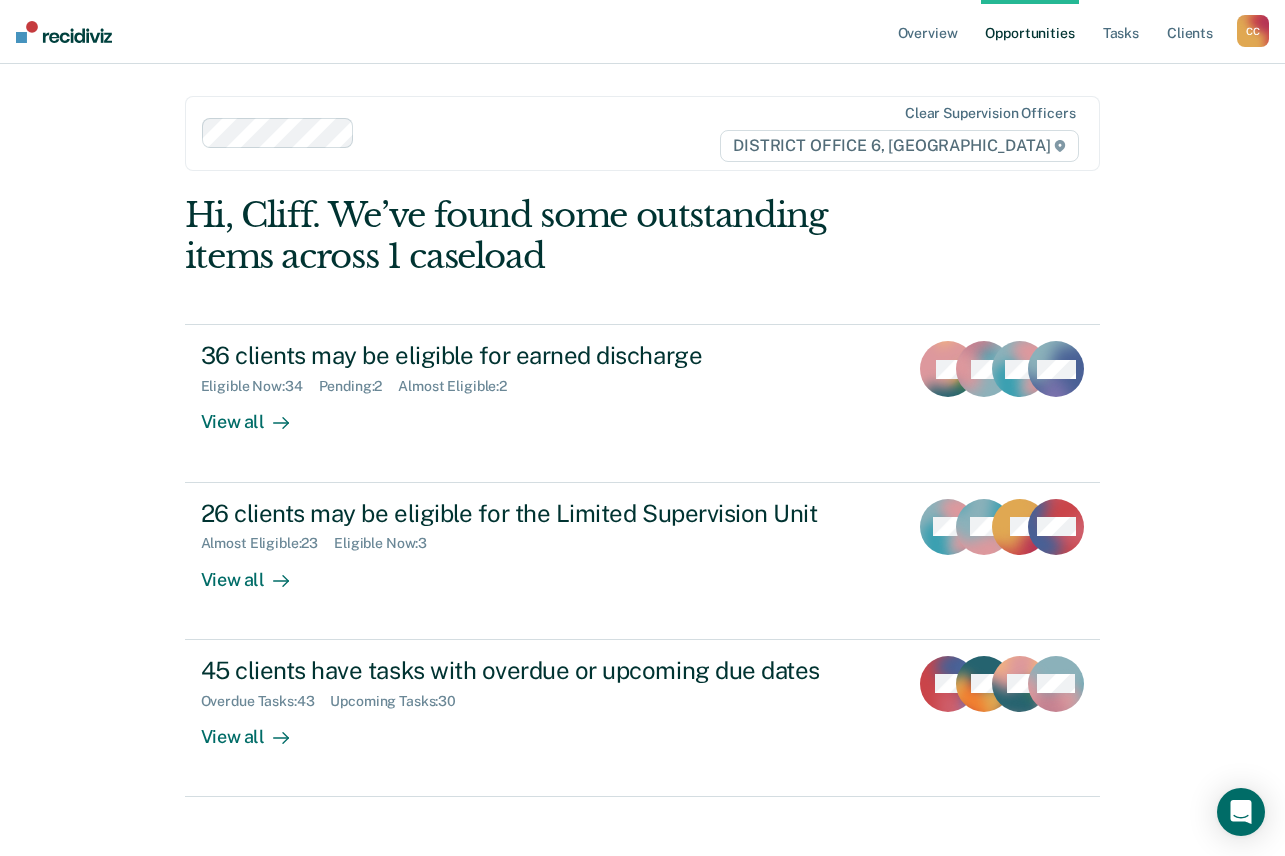 click on "C C" at bounding box center (1253, 31) 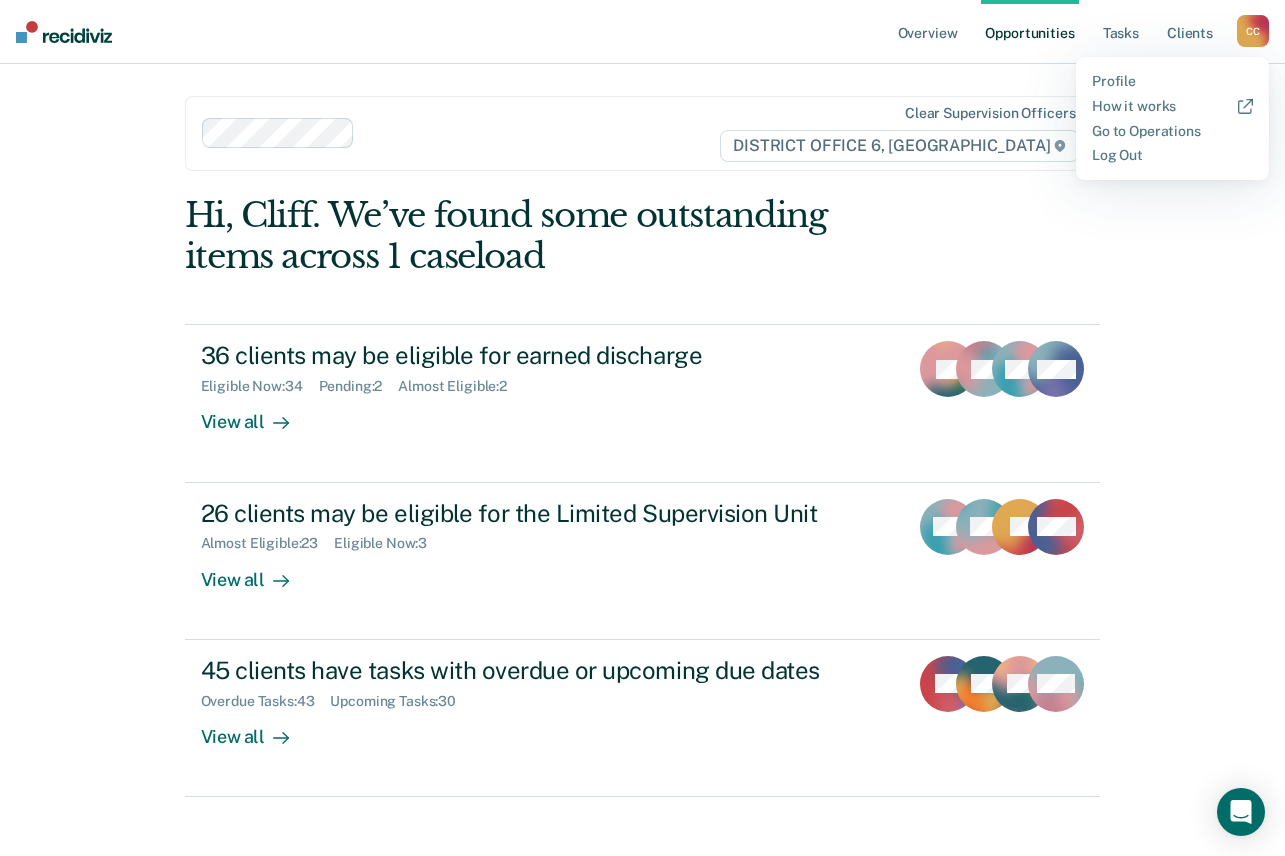 click on "Profile How it works Go to Operations Log Out" at bounding box center [1172, 118] 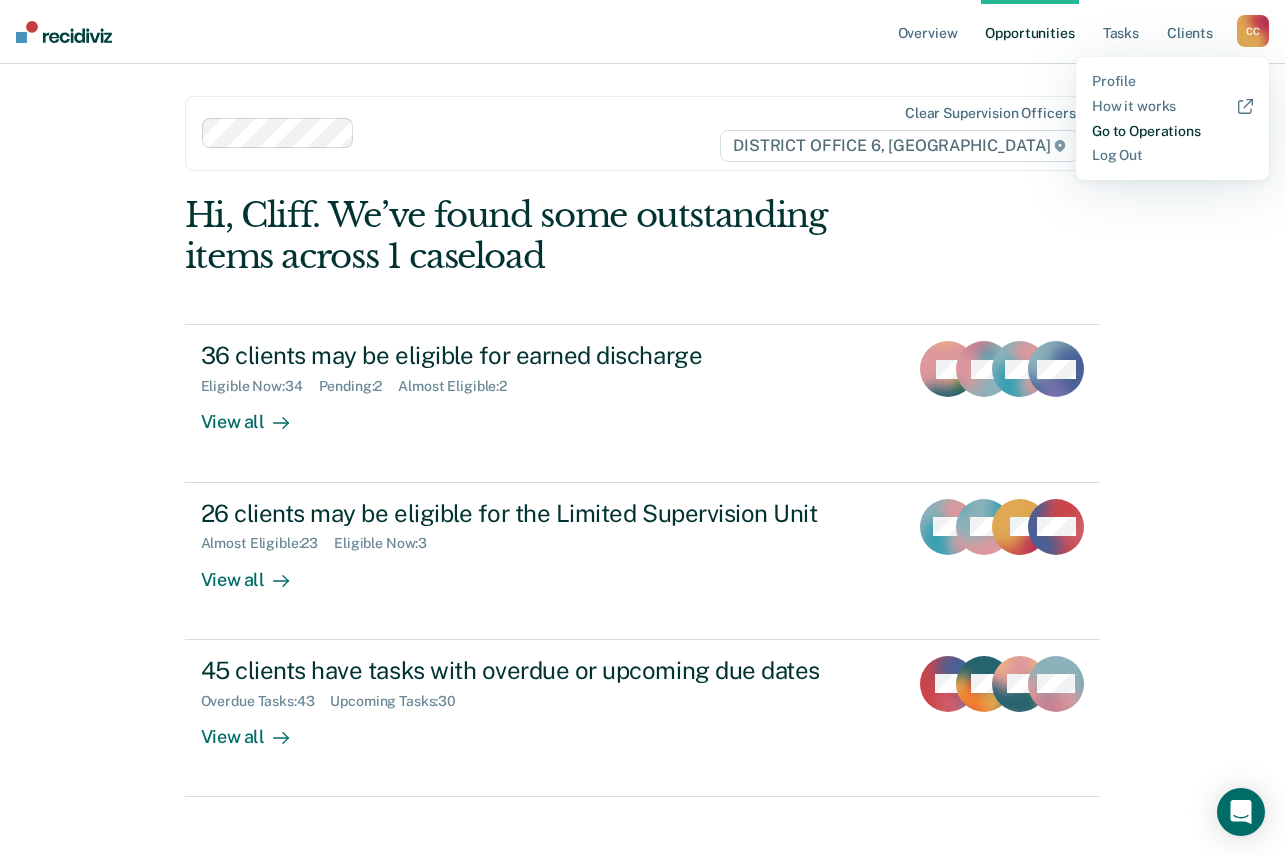 click on "Go to Operations" at bounding box center (1172, 131) 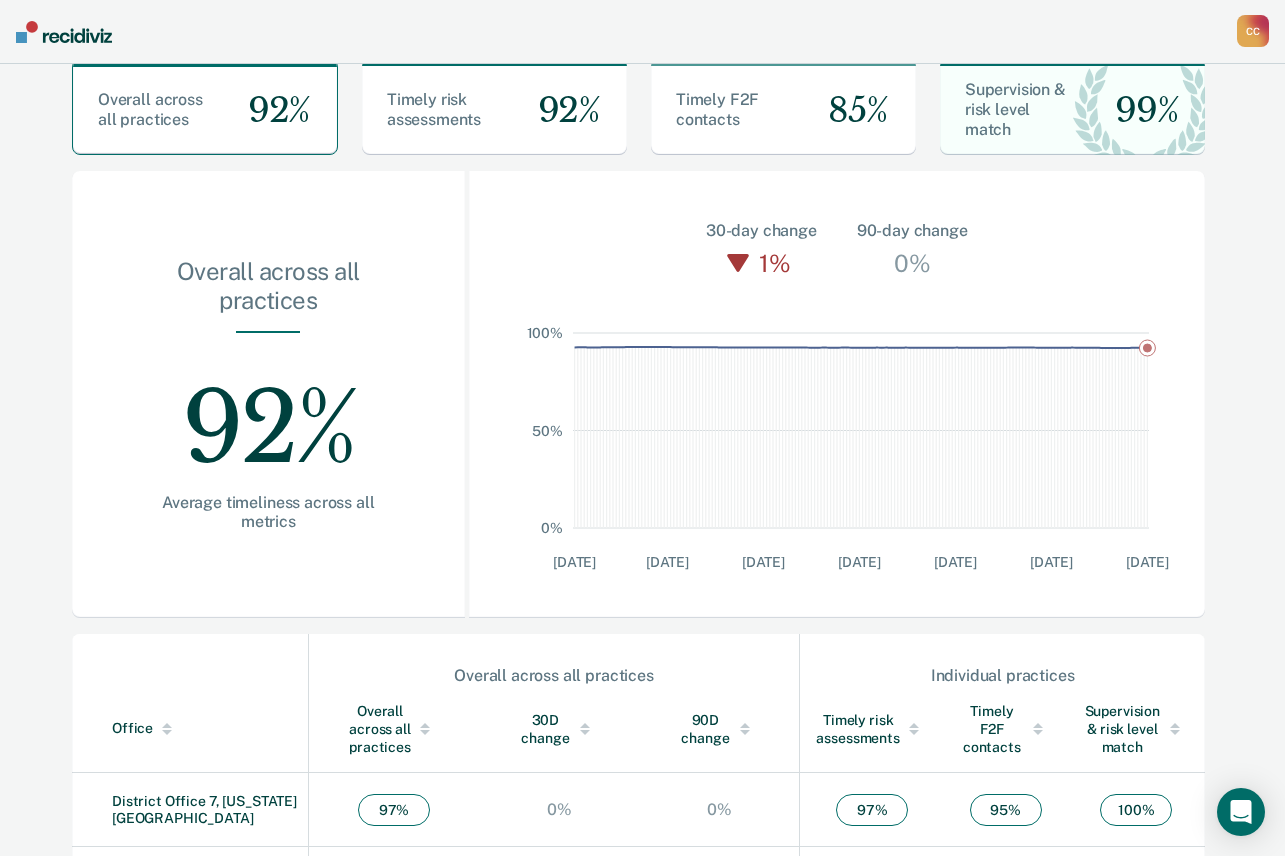 scroll, scrollTop: 560, scrollLeft: 0, axis: vertical 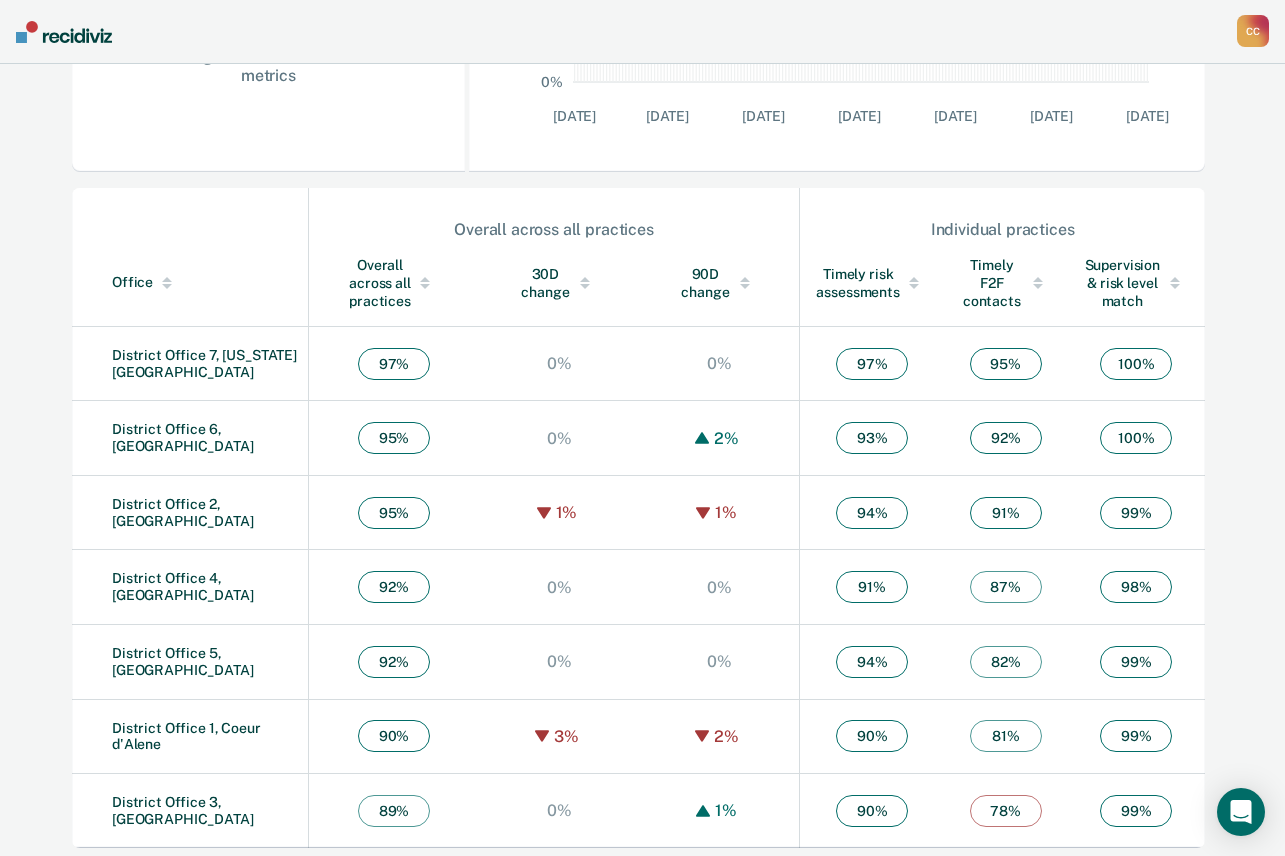 click on "District Office 6, [GEOGRAPHIC_DATA]" at bounding box center (190, 438) 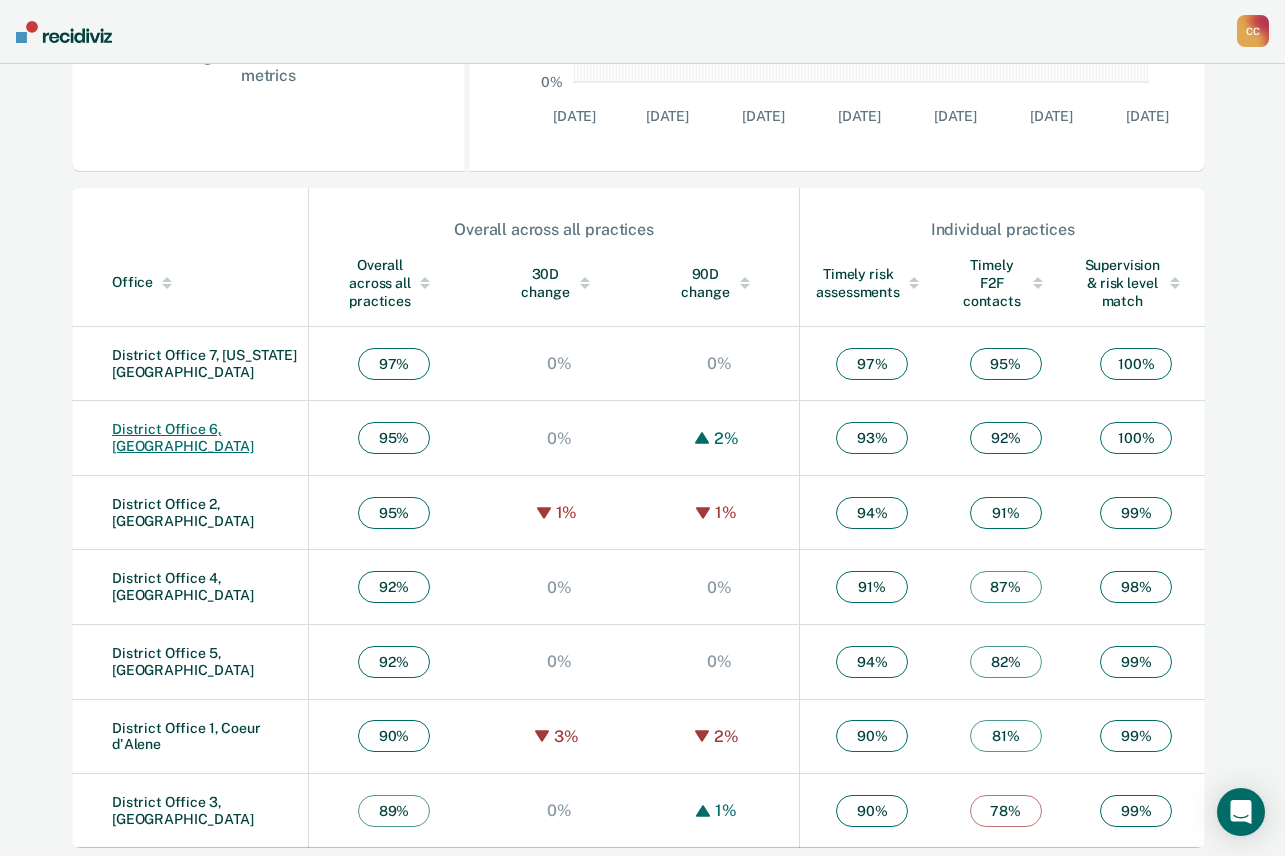 click on "District Office 6, [GEOGRAPHIC_DATA]" at bounding box center (183, 437) 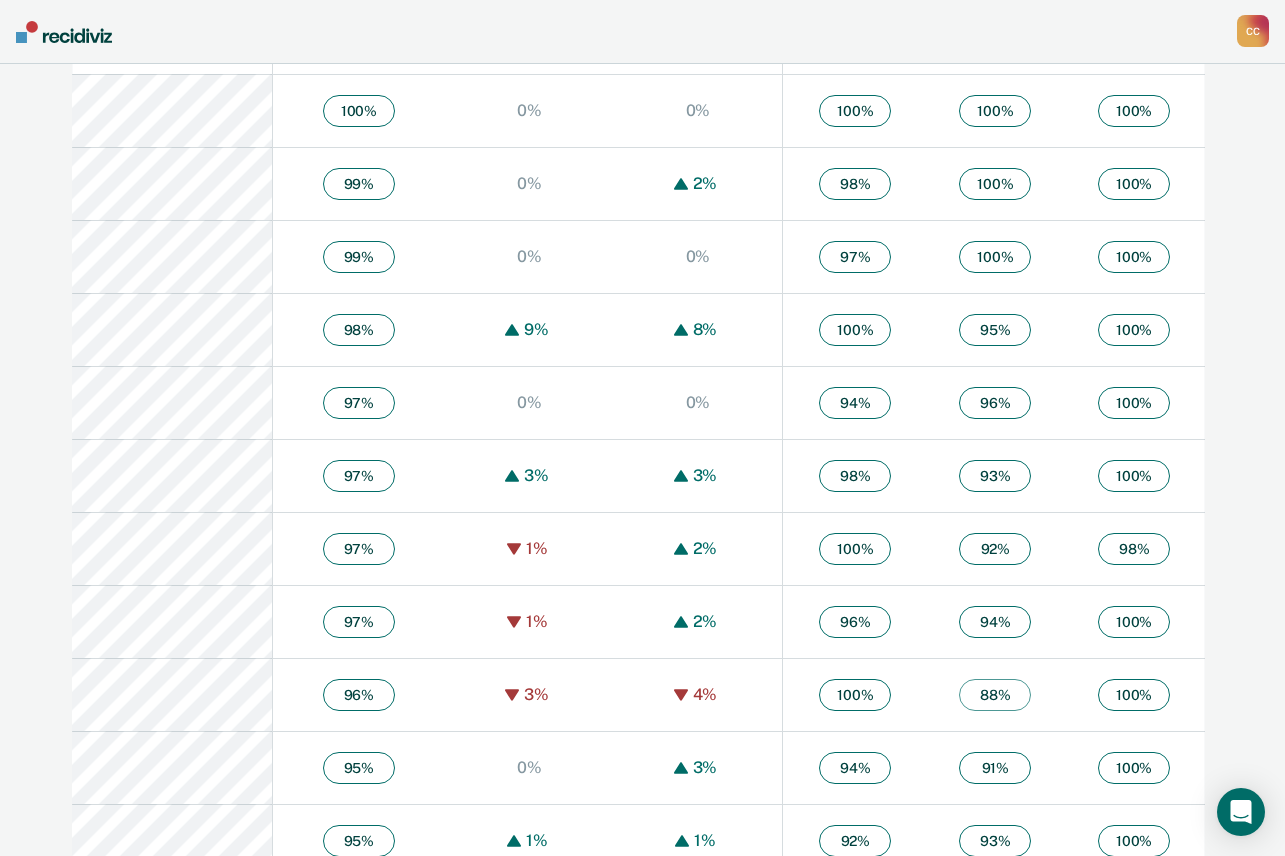 scroll, scrollTop: 700, scrollLeft: 0, axis: vertical 